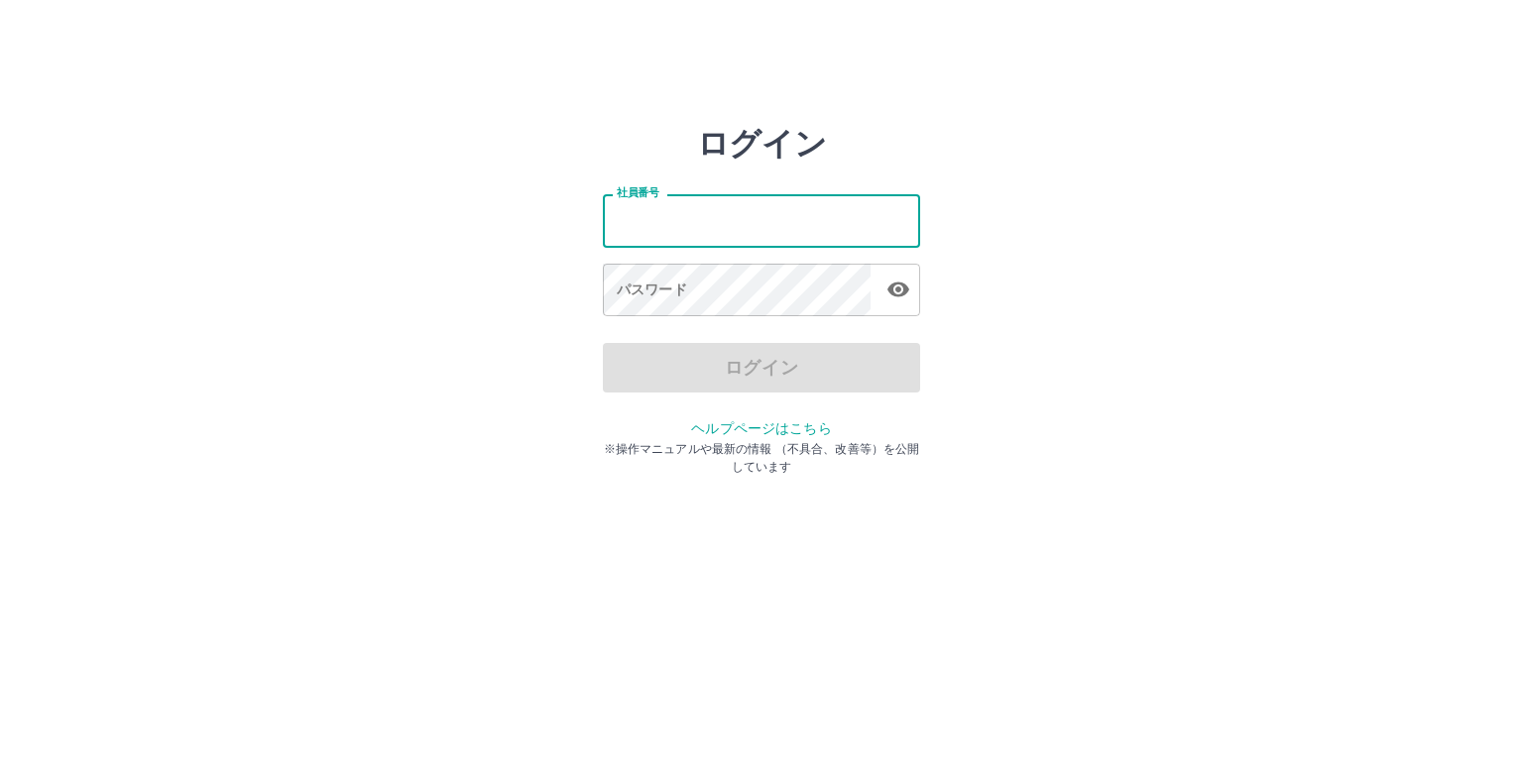 scroll, scrollTop: 0, scrollLeft: 0, axis: both 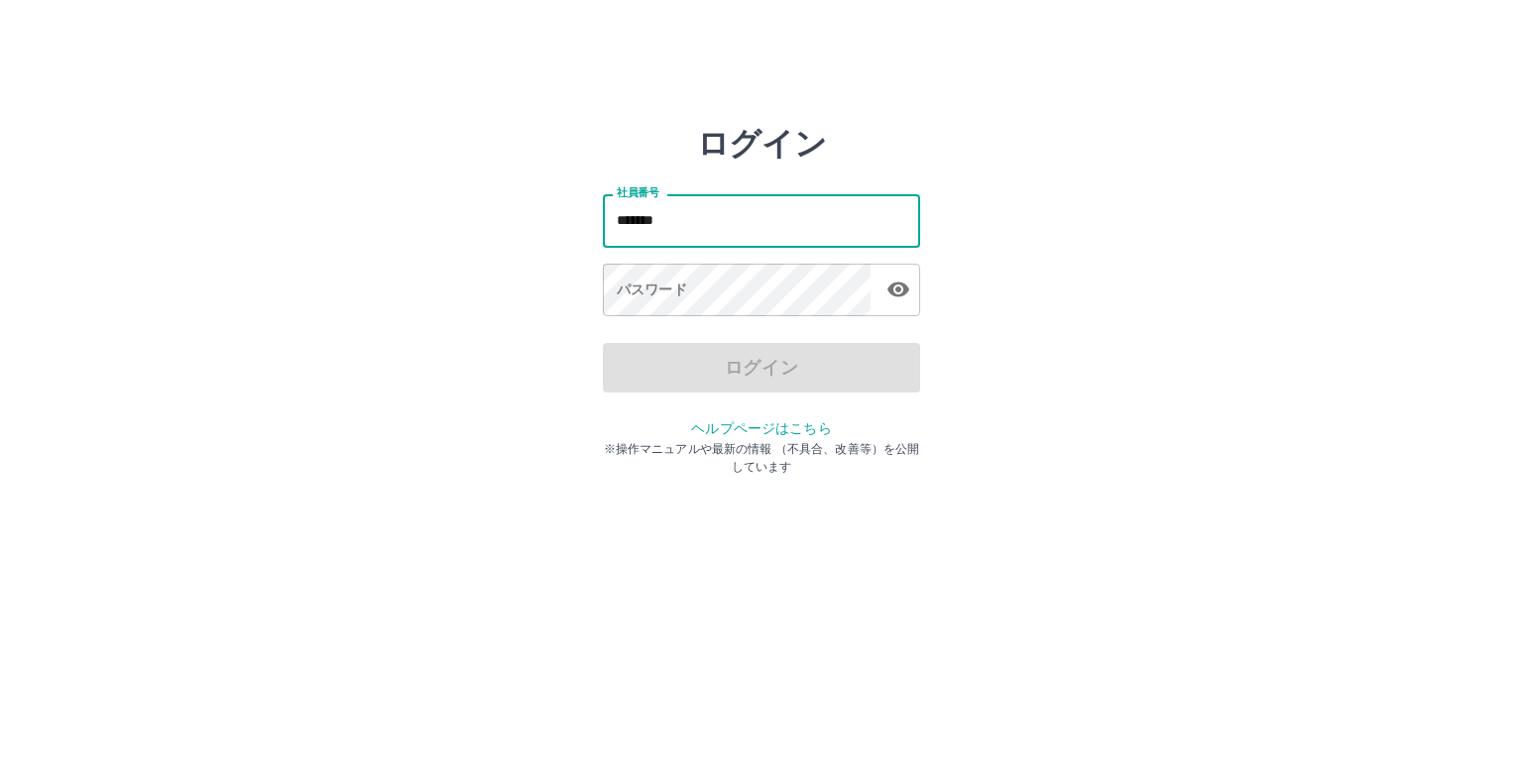 type on "*******" 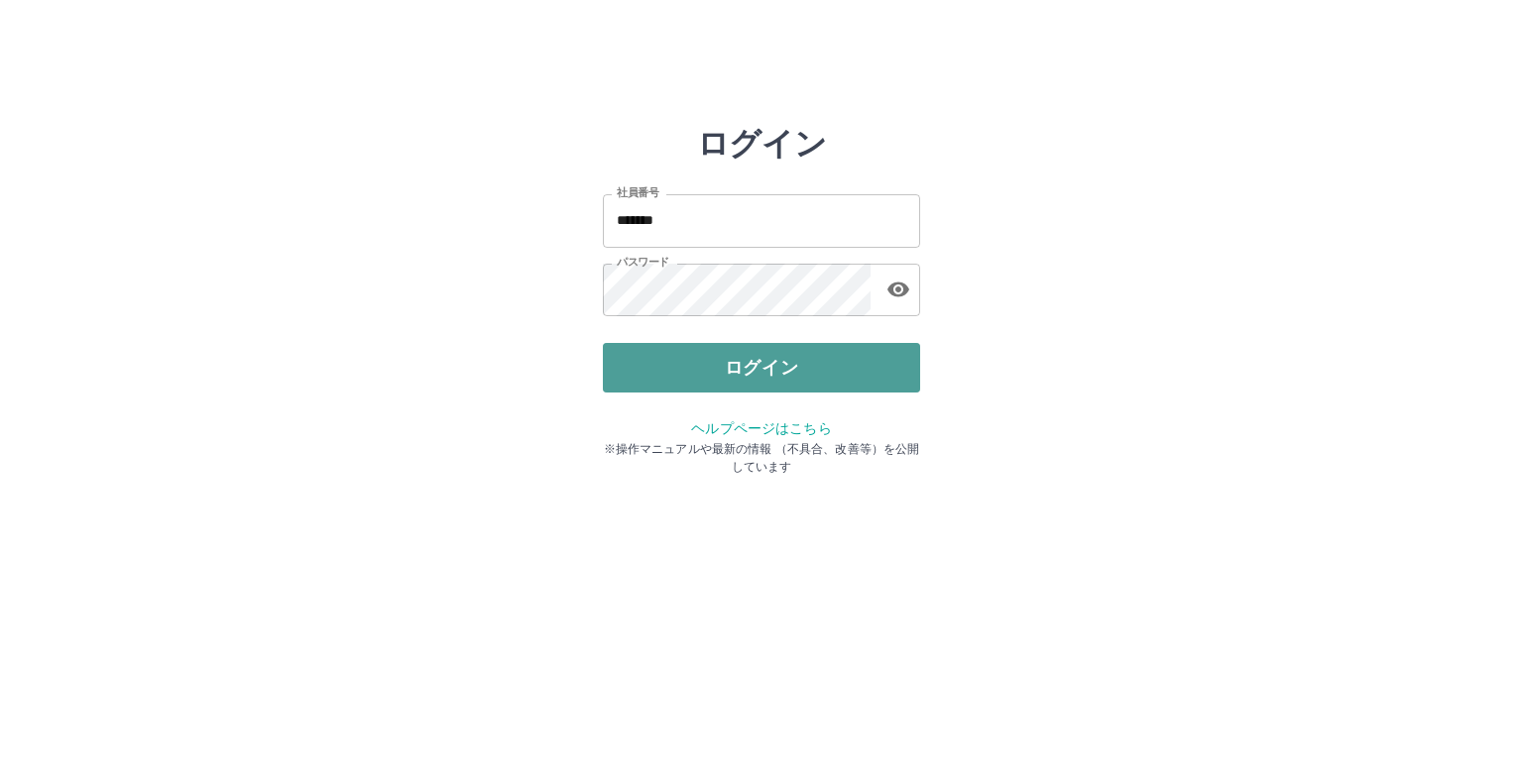 click on "ログイン" at bounding box center [762, 368] 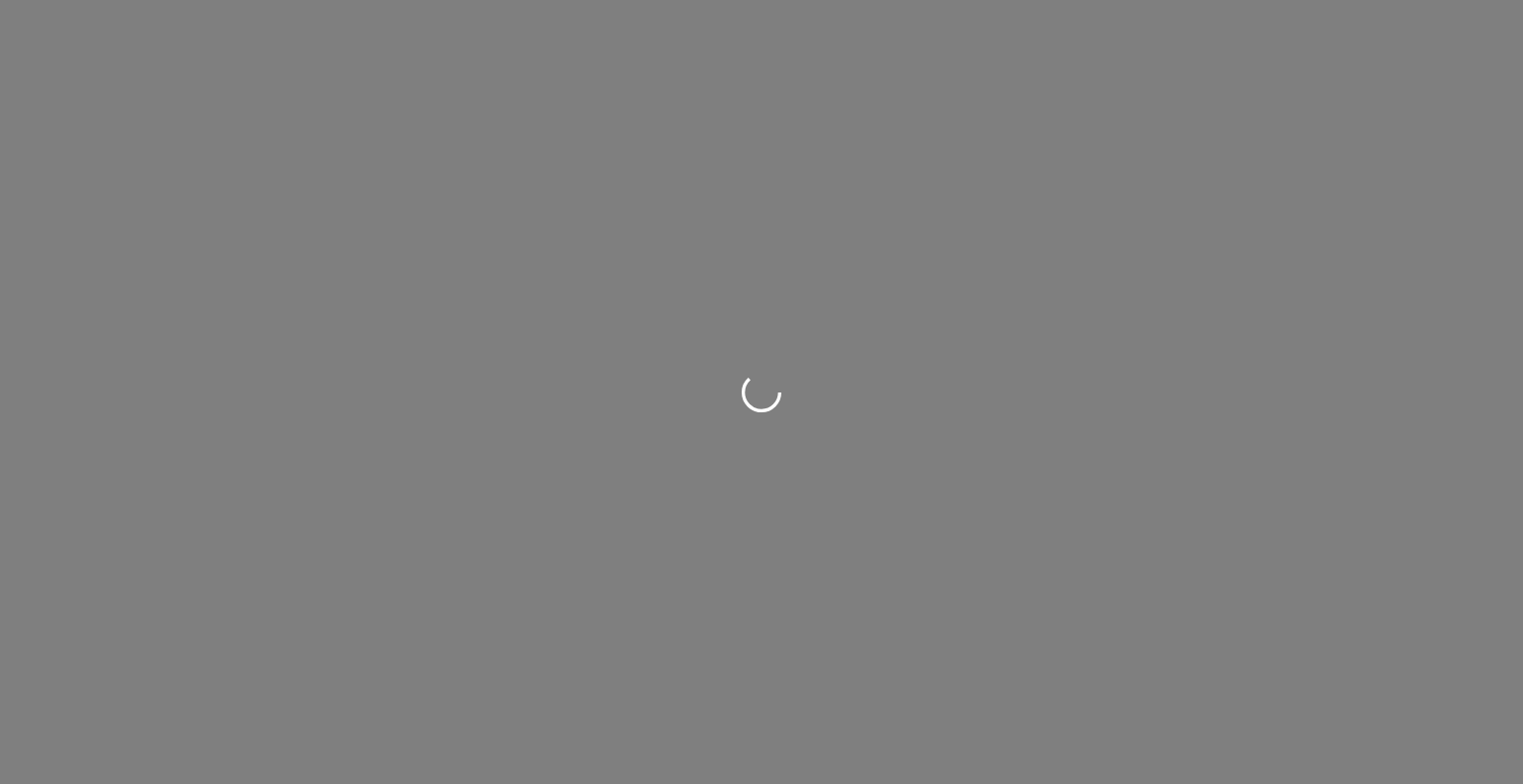 scroll, scrollTop: 0, scrollLeft: 0, axis: both 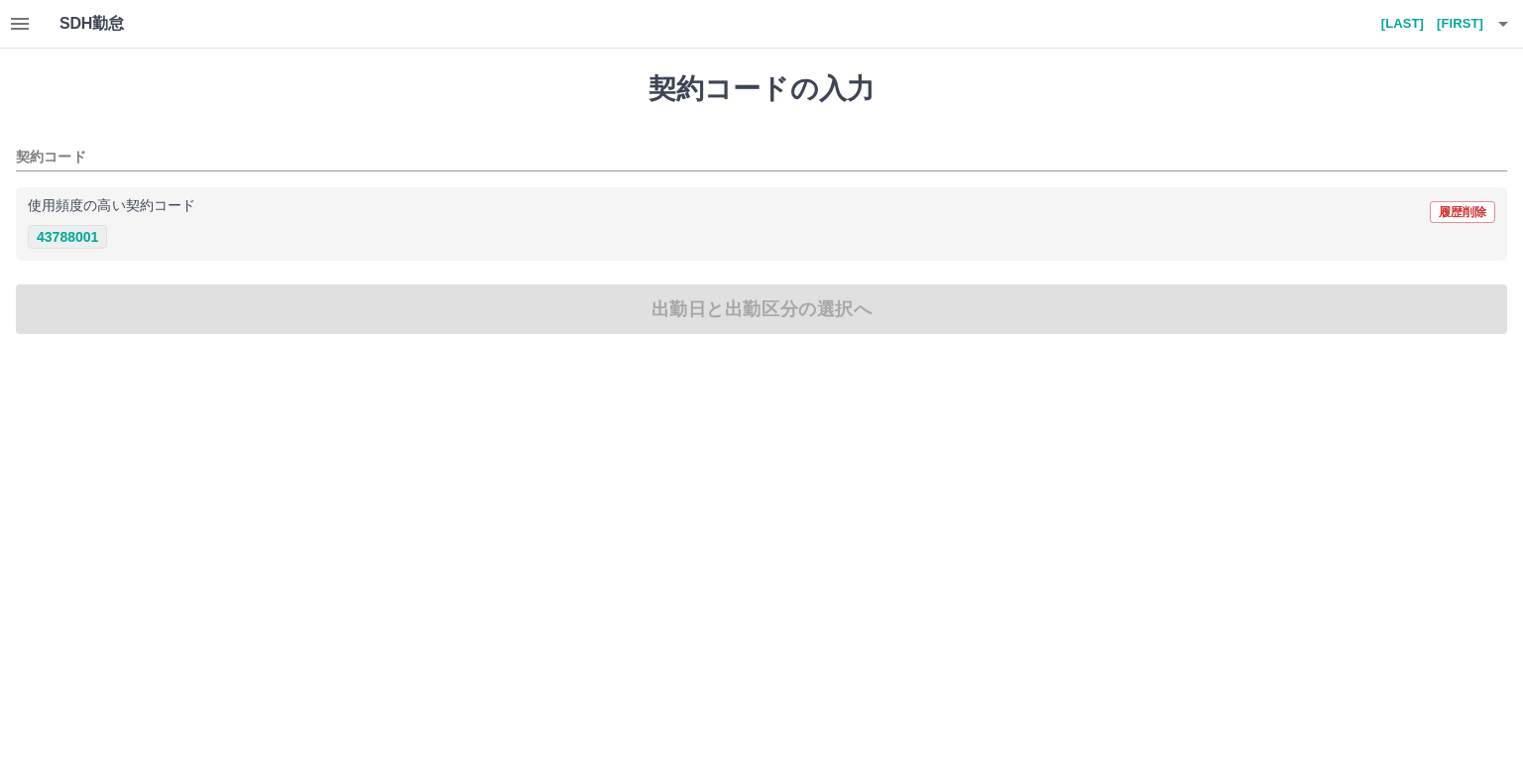 click on "43788001" at bounding box center [67, 237] 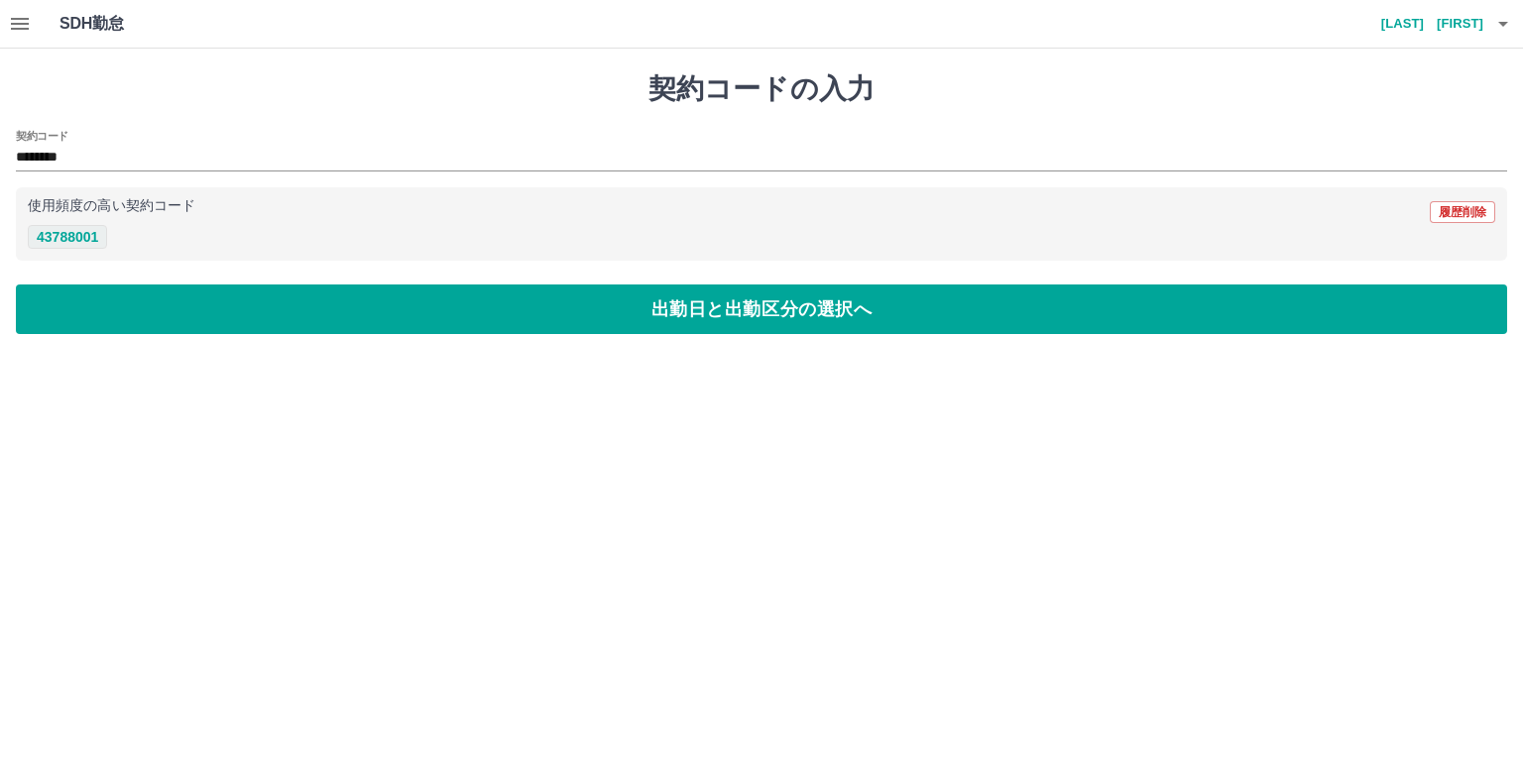type on "********" 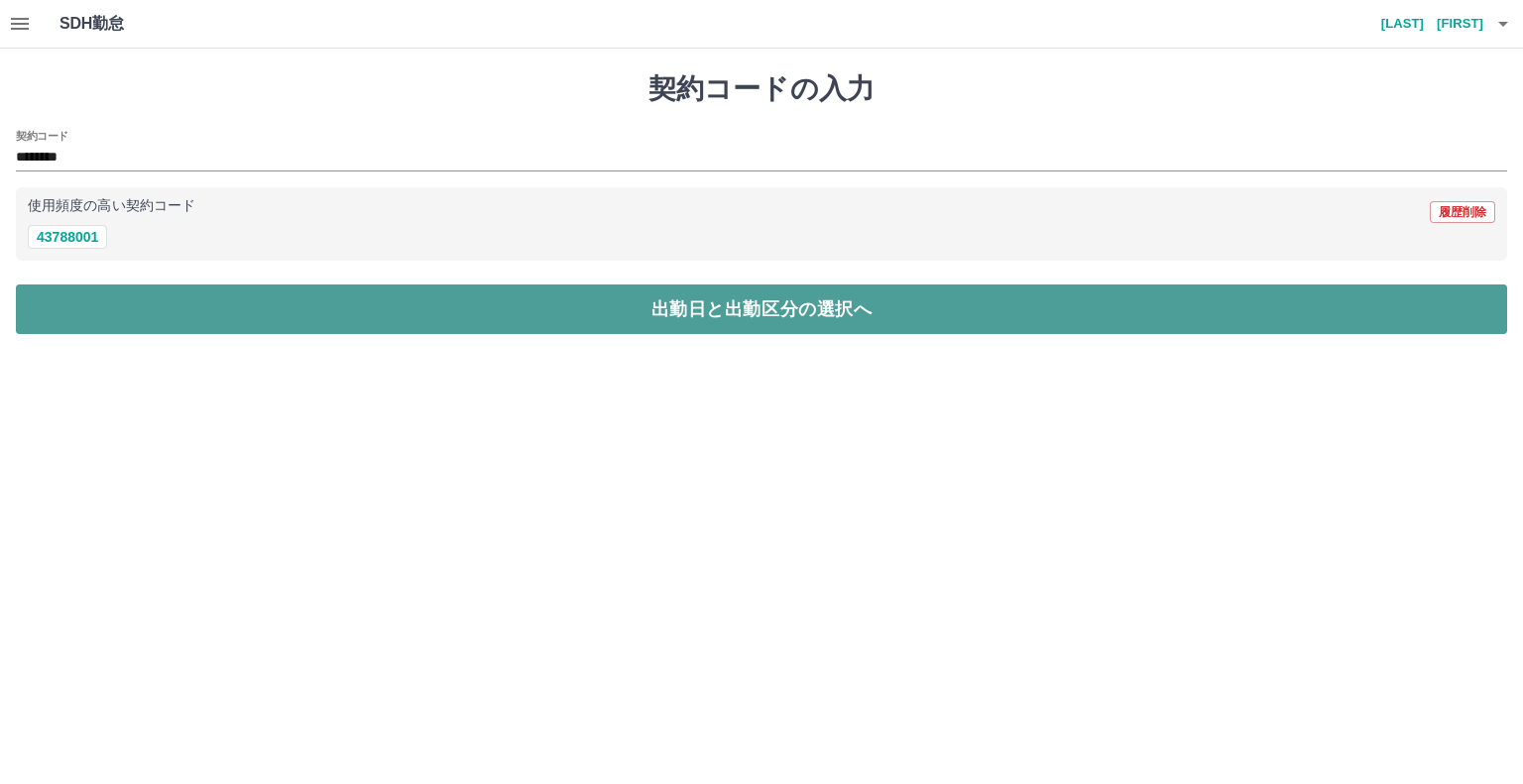 click on "出勤日と出勤区分の選択へ" at bounding box center (762, 309) 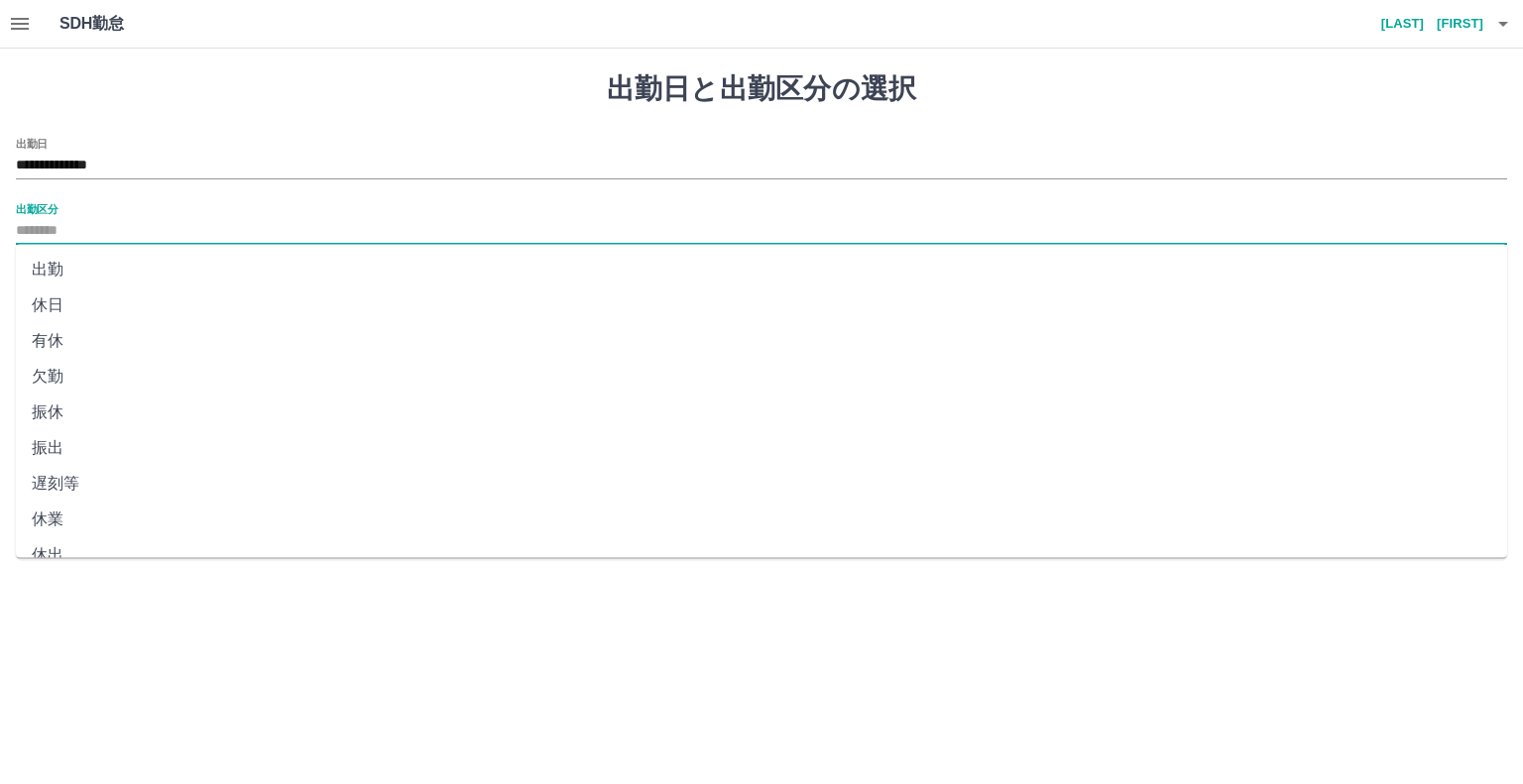 click on "出勤区分" at bounding box center [762, 231] 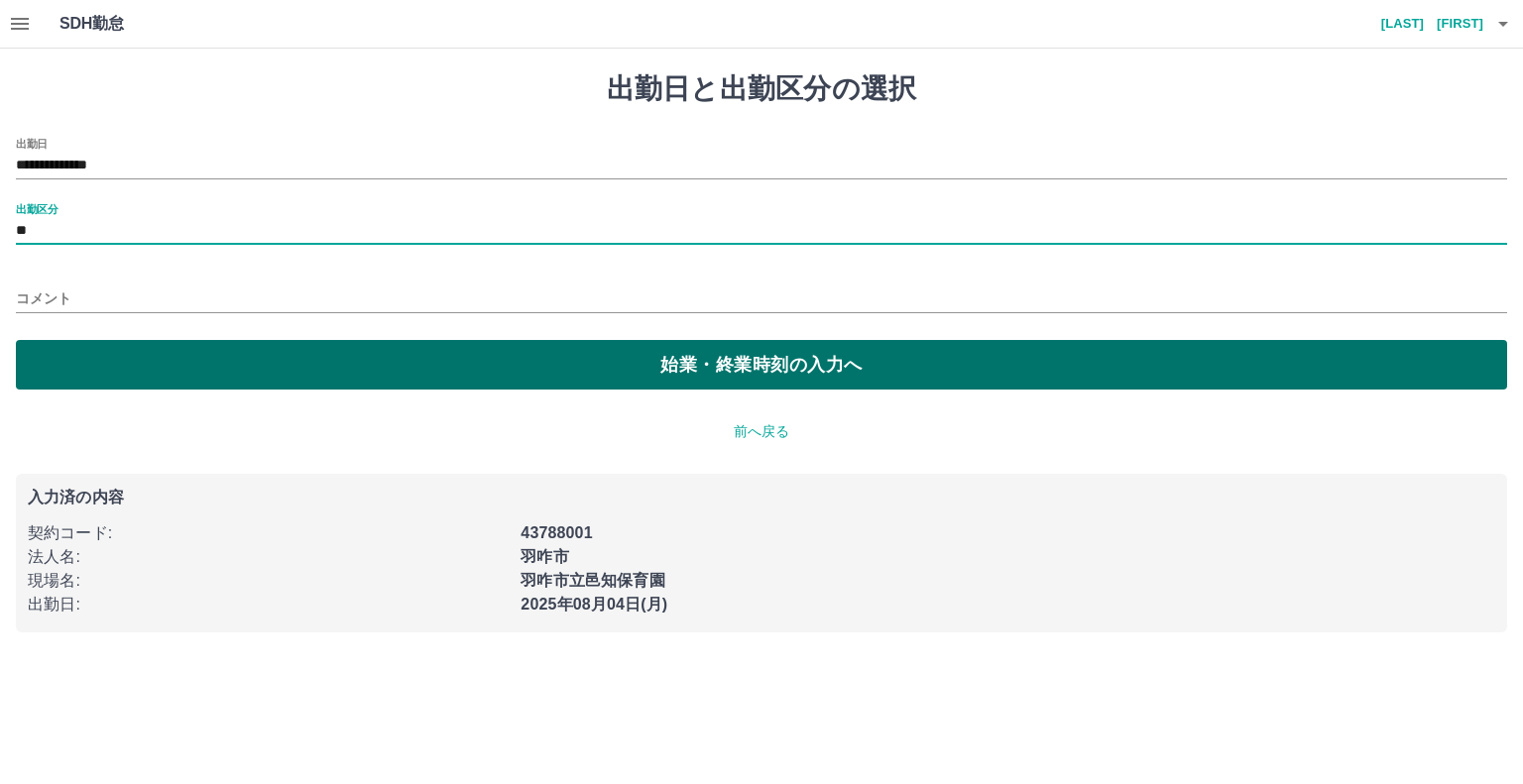 click on "始業・終業時刻の入力へ" at bounding box center [762, 365] 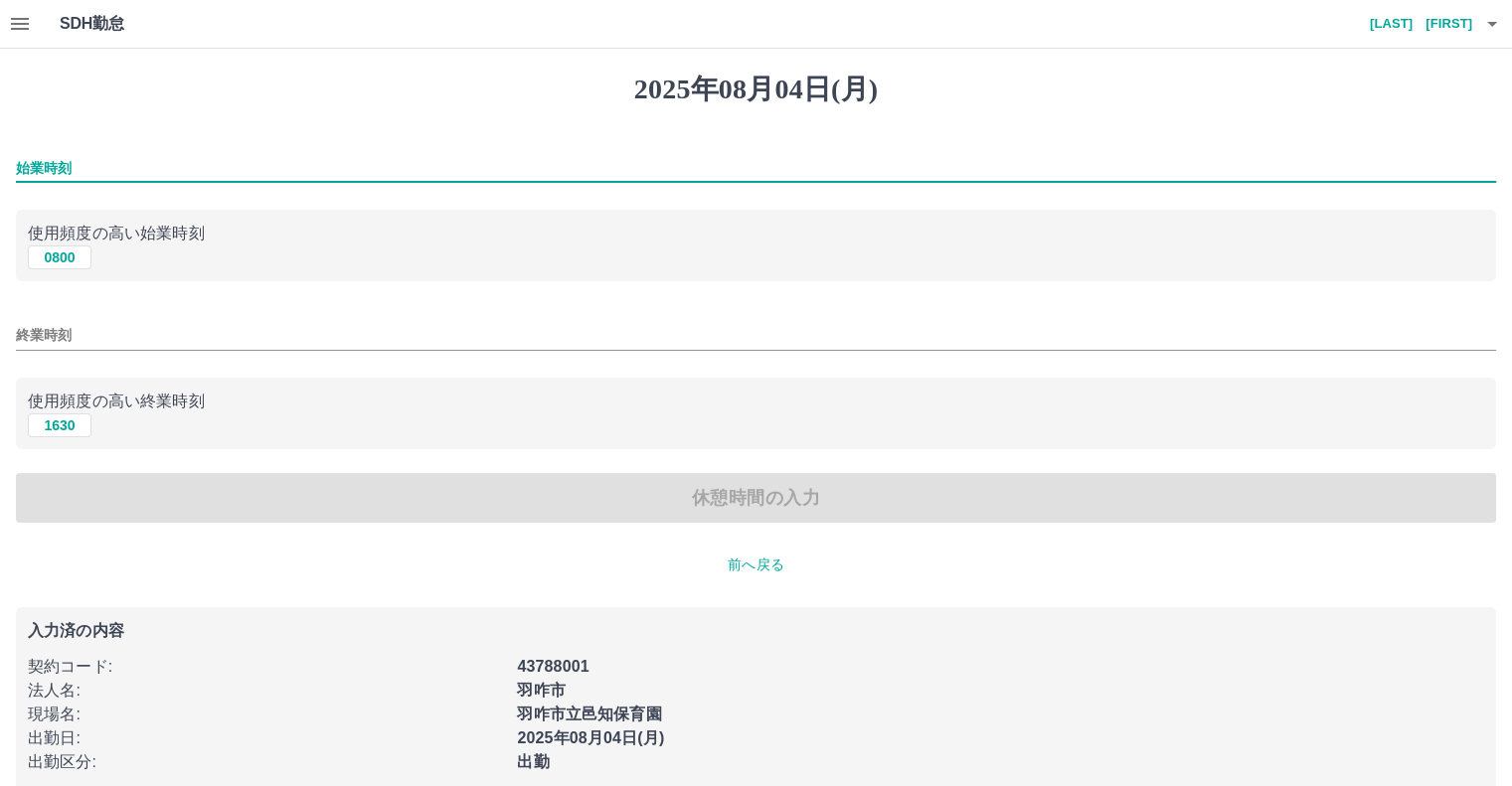 click on "始業時刻" at bounding box center [756, 168] 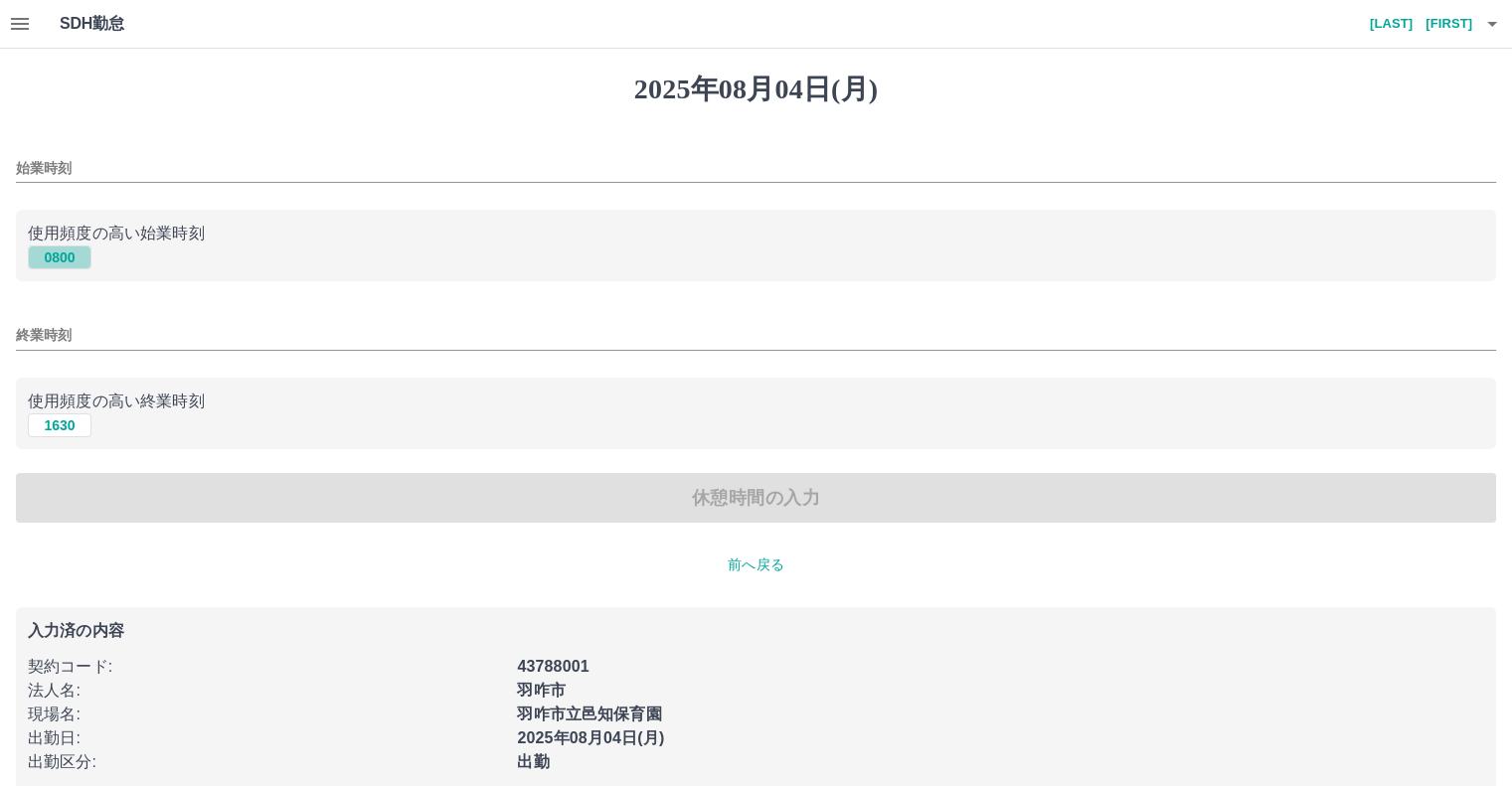click on "0800" at bounding box center [60, 257] 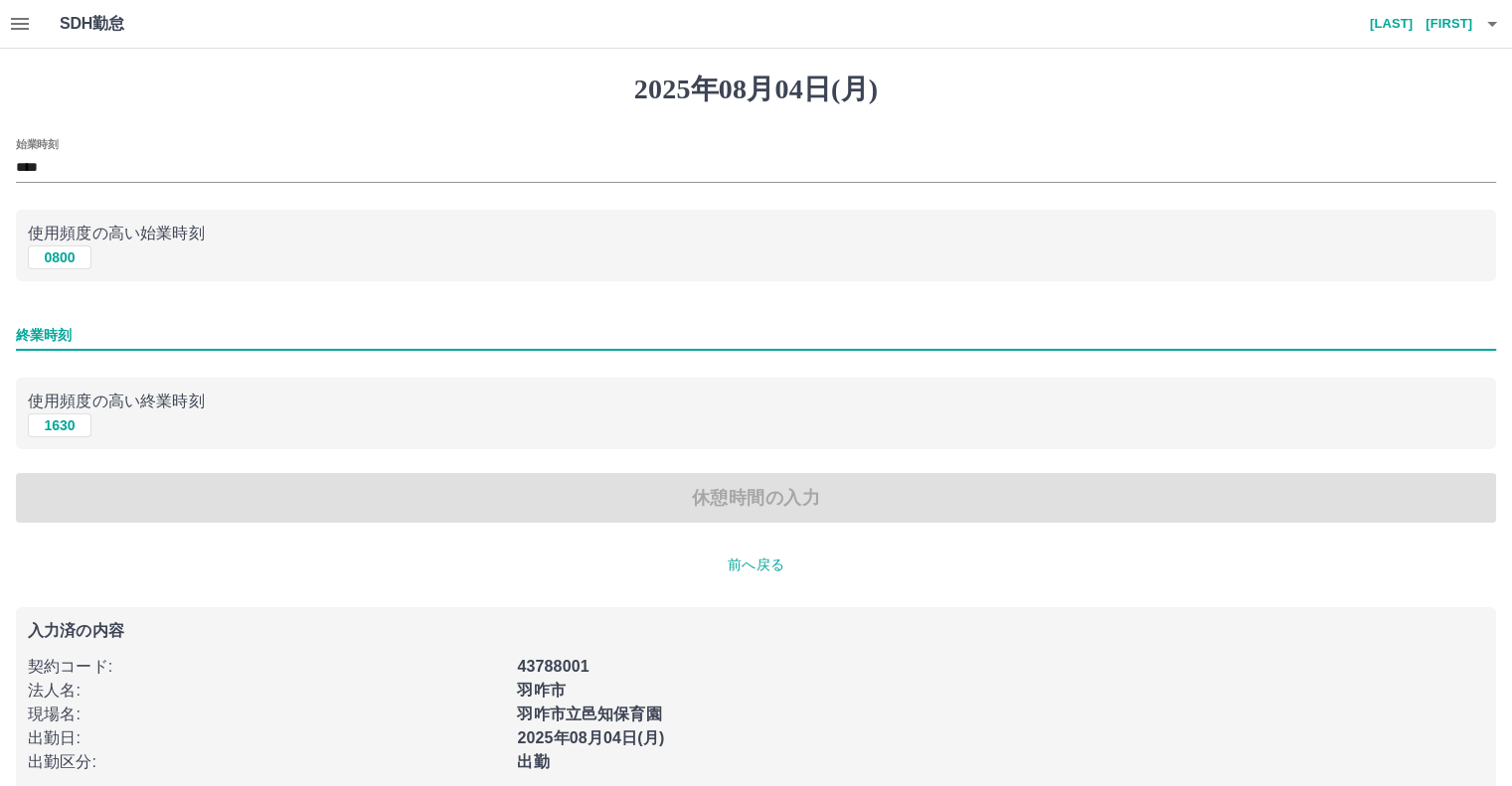 click on "終業時刻" at bounding box center [756, 335] 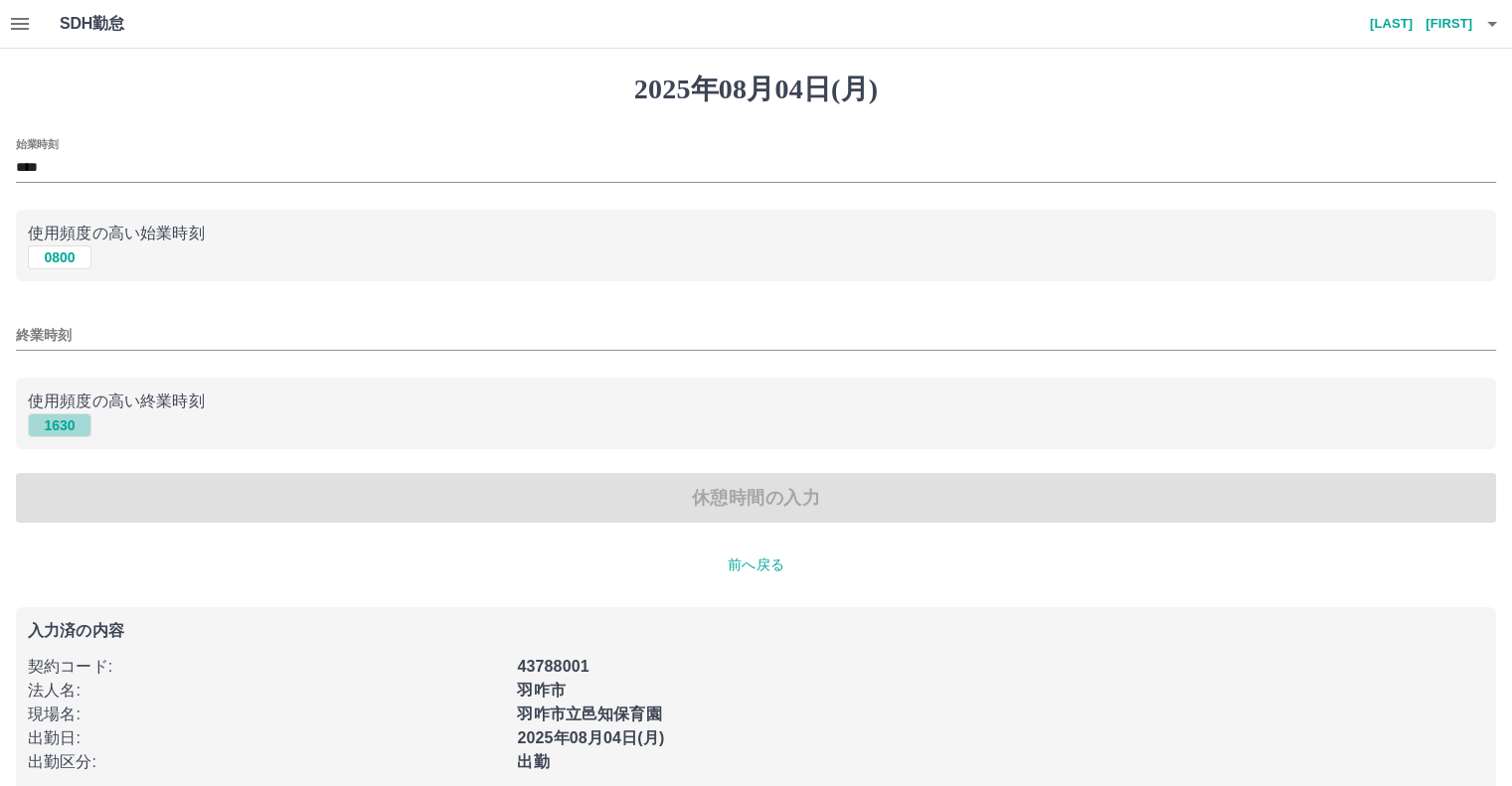 click on "1630" at bounding box center (60, 425) 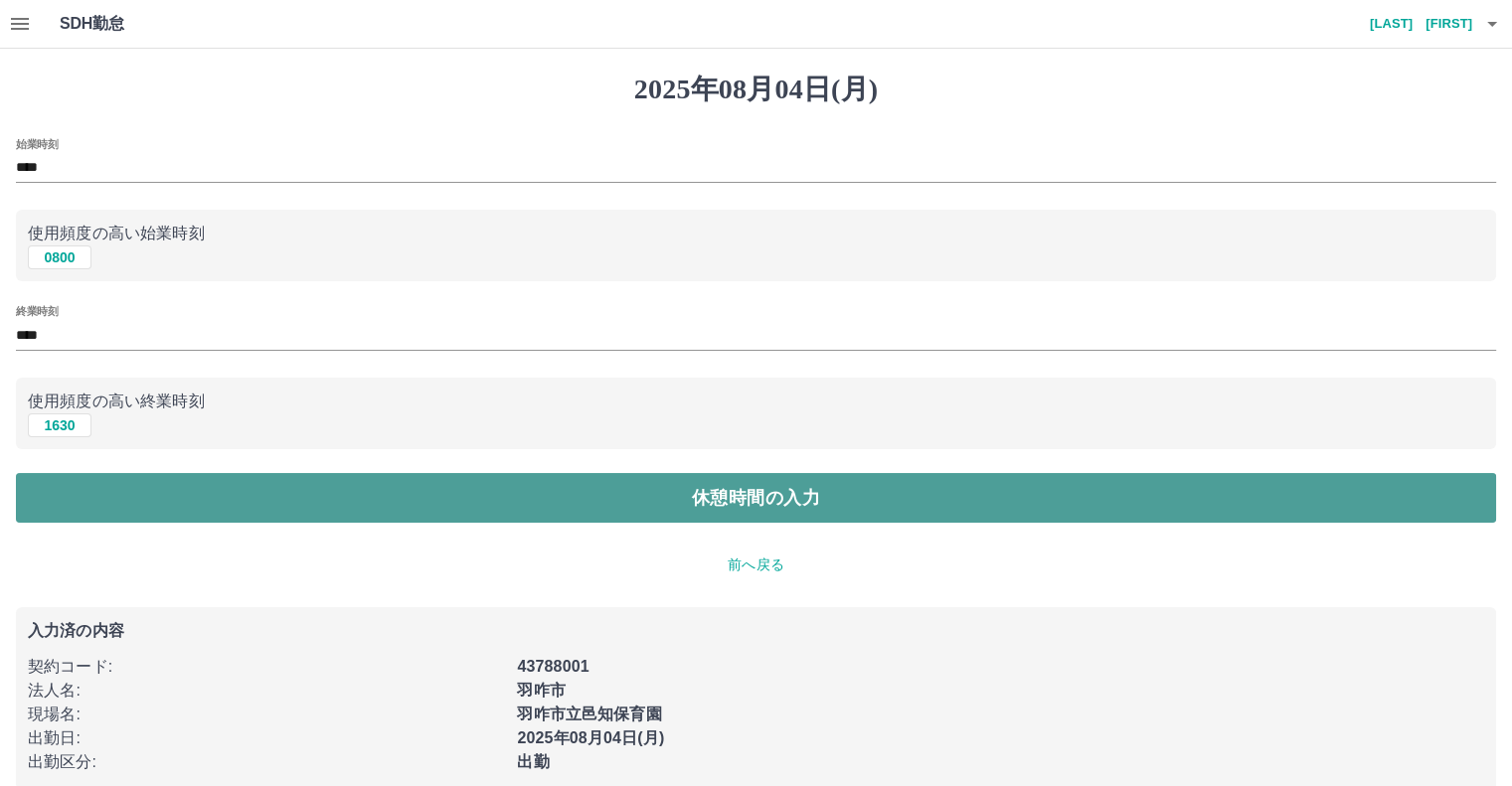 click on "休憩時間の入力" at bounding box center [756, 498] 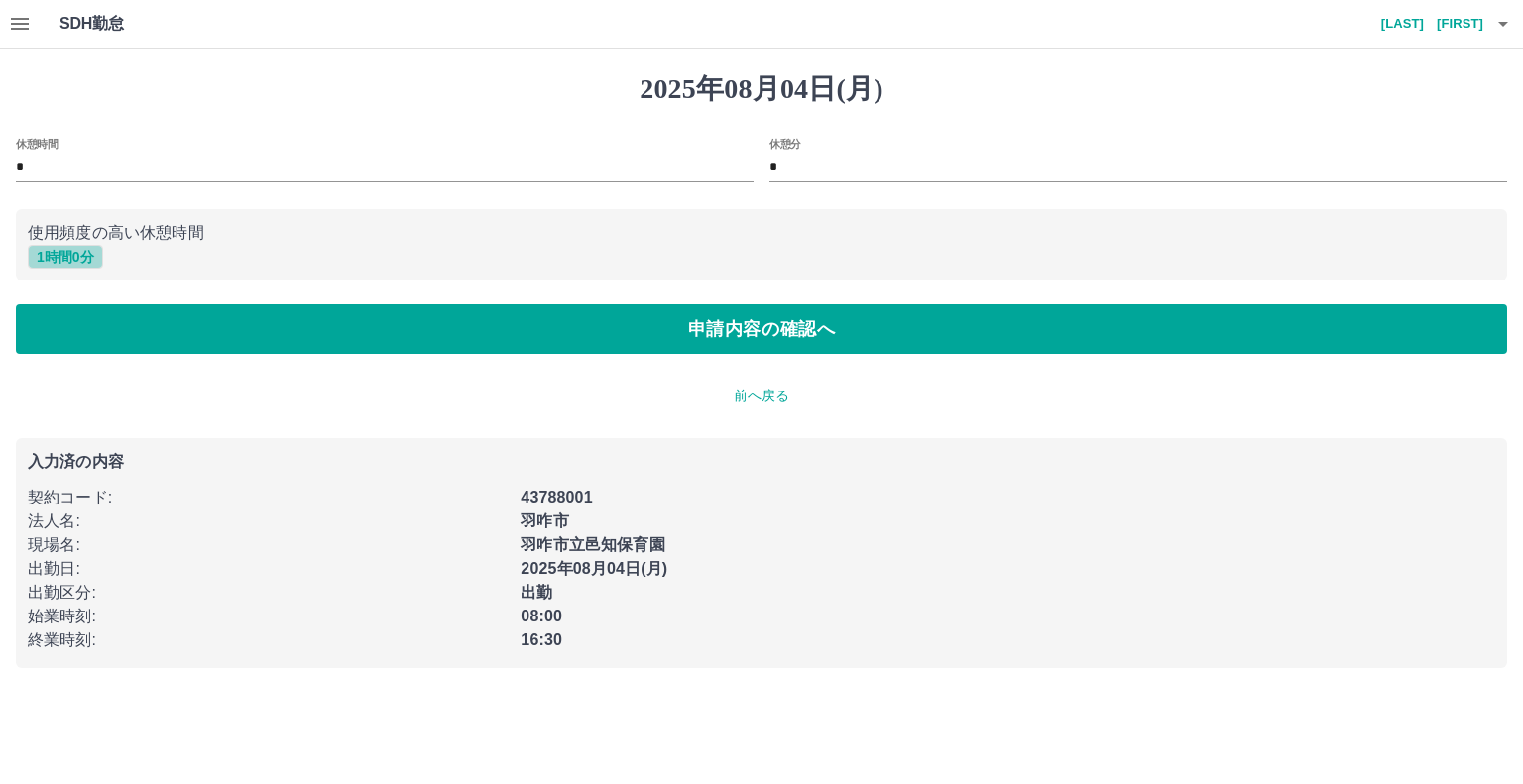 click on "1 時間 0 分" at bounding box center (65, 257) 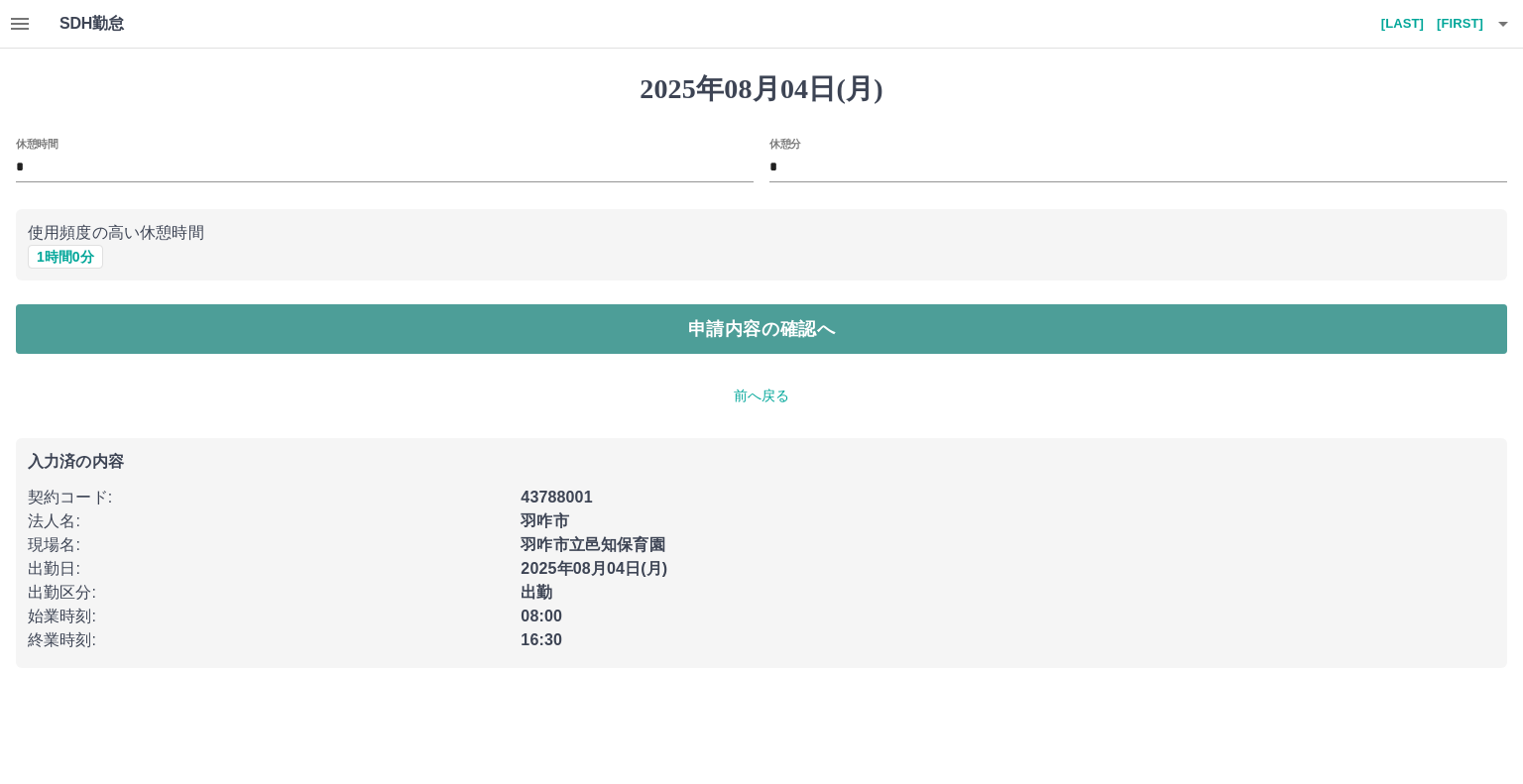 click on "申請内容の確認へ" at bounding box center [762, 329] 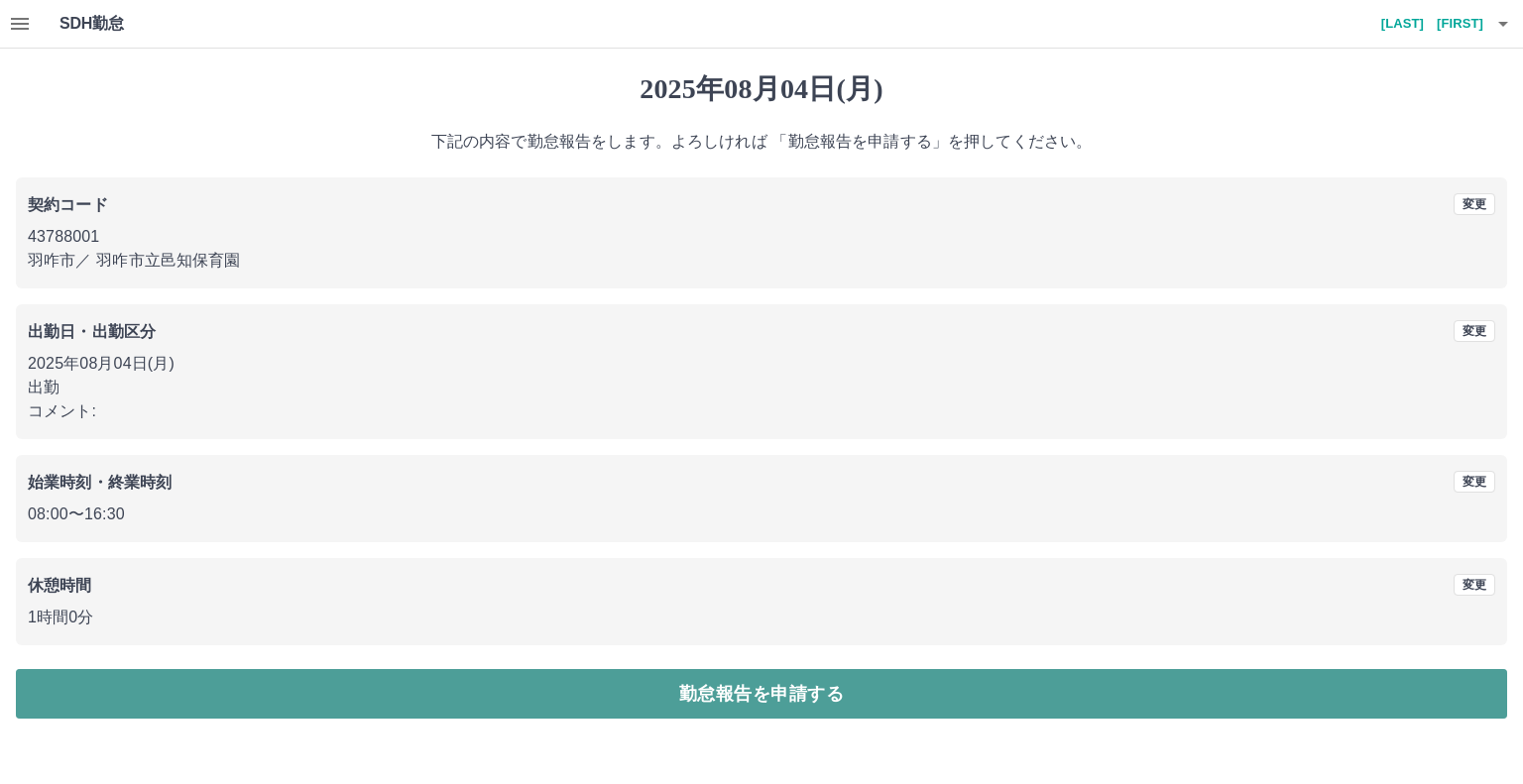click on "勤怠報告を申請する" at bounding box center (762, 694) 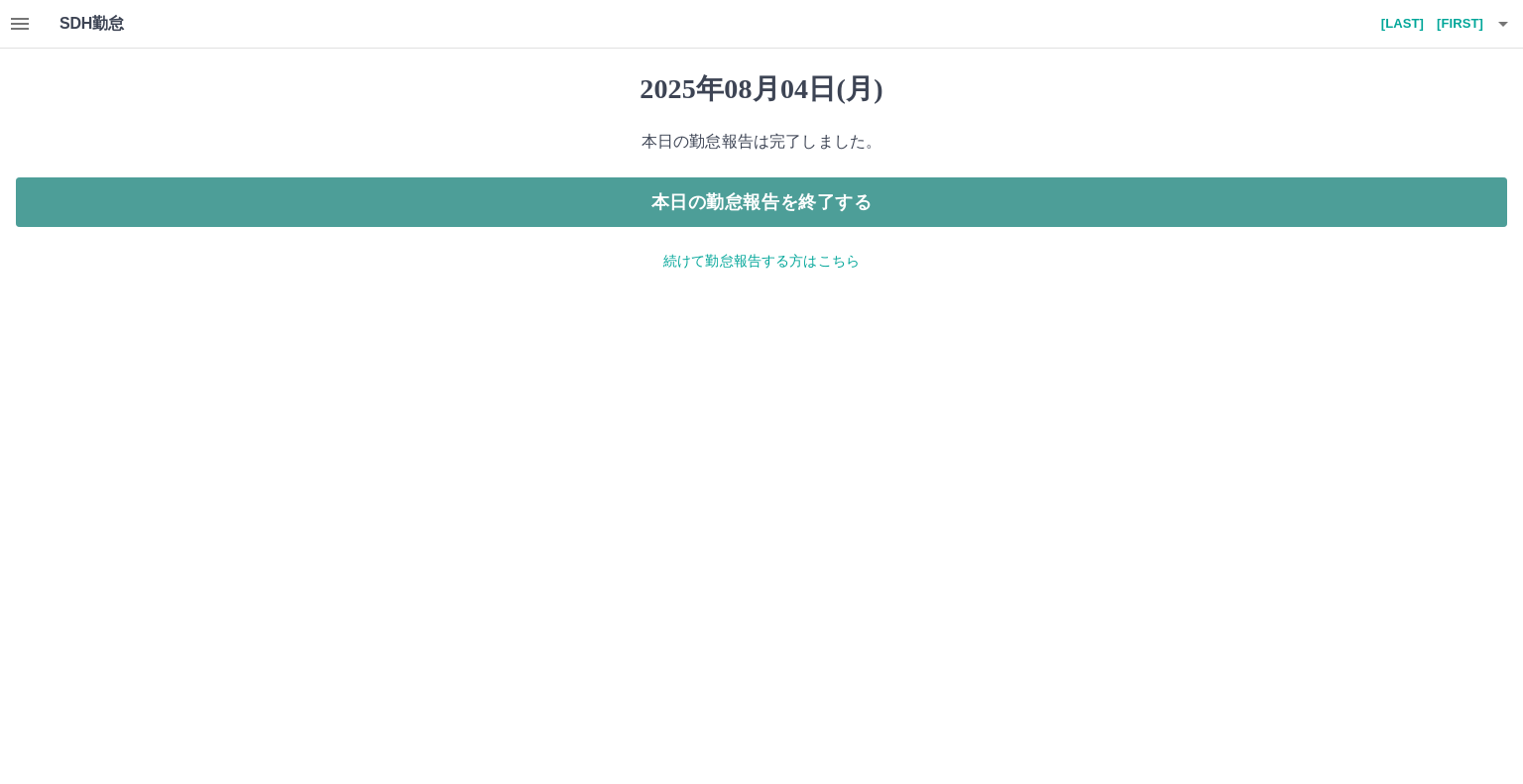 click on "本日の勤怠報告を終了する" at bounding box center (762, 202) 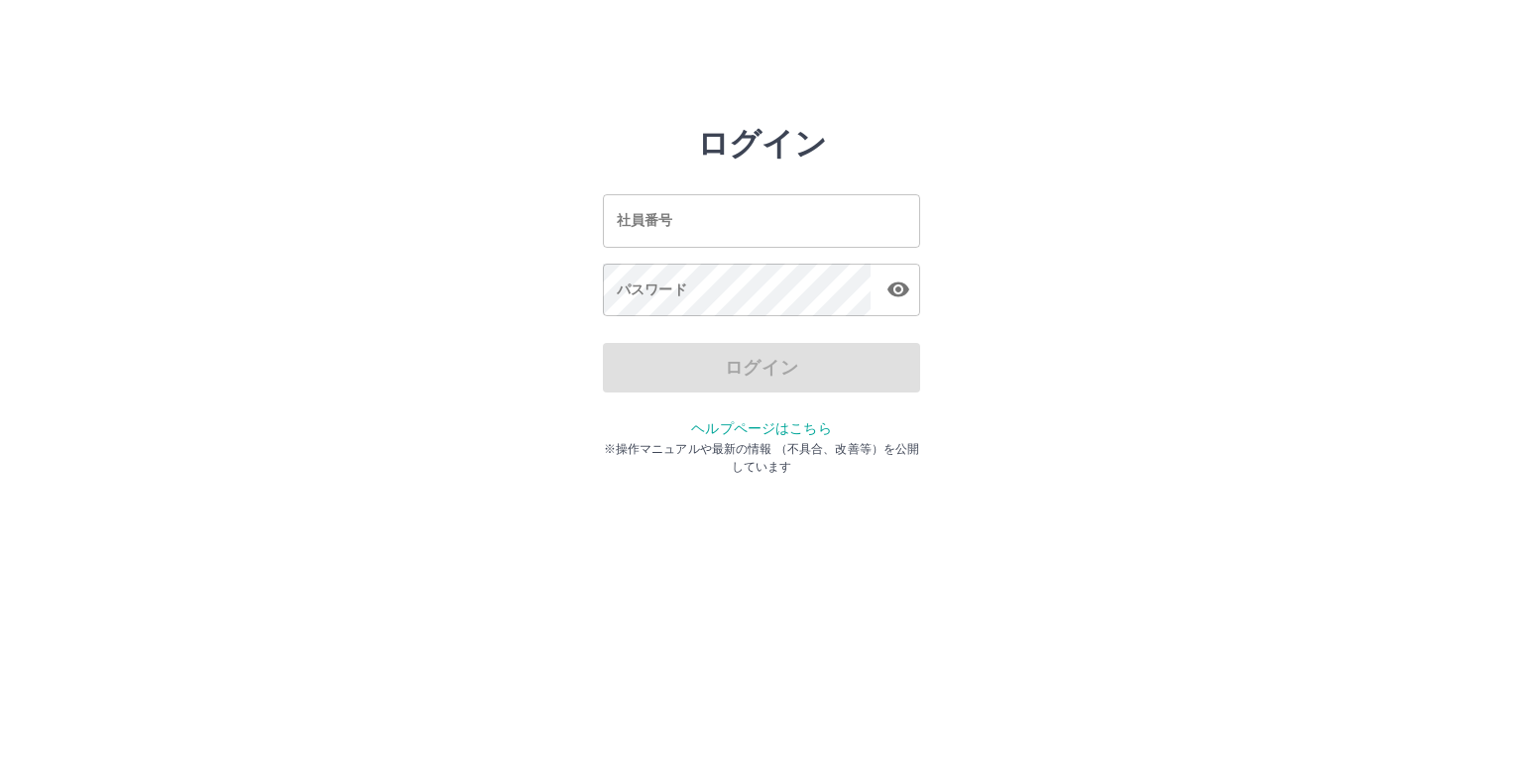 scroll, scrollTop: 0, scrollLeft: 0, axis: both 